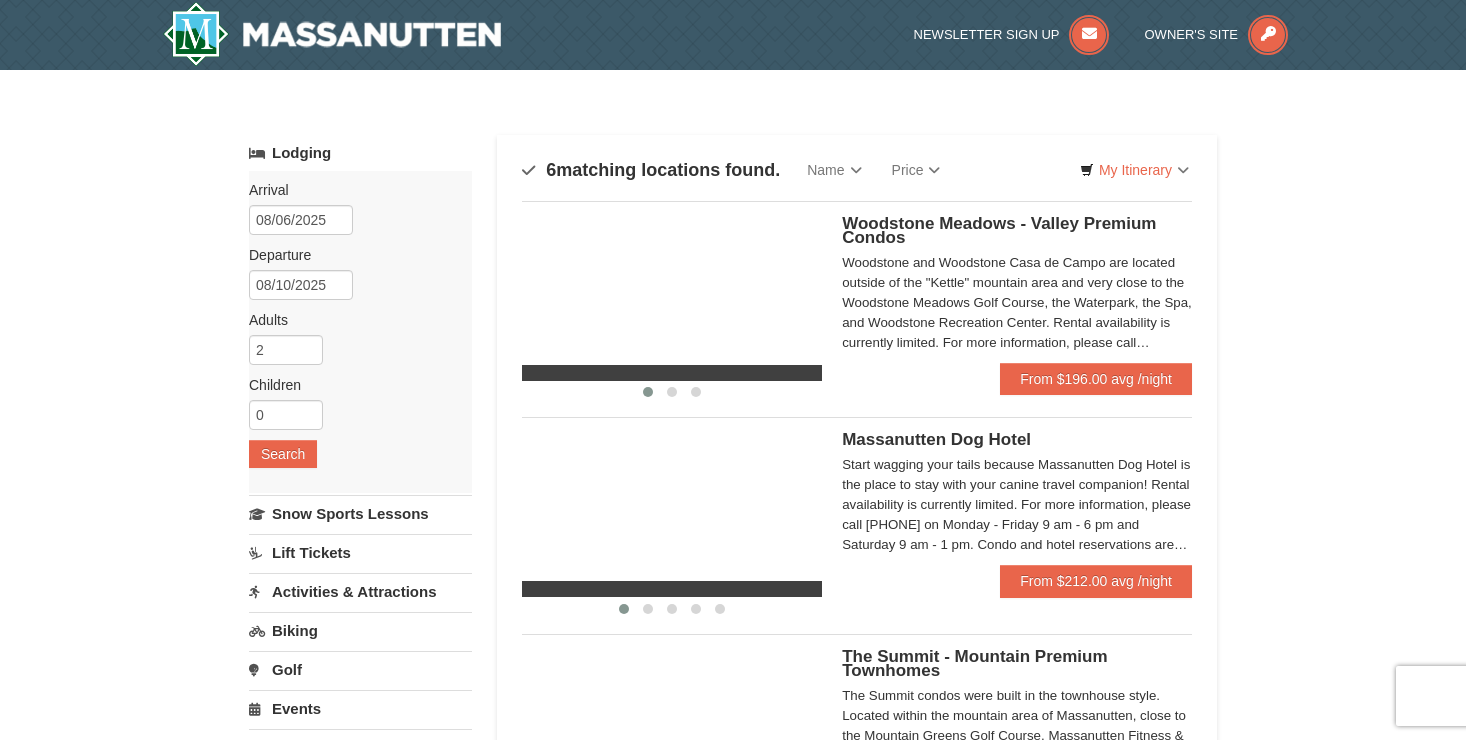 scroll, scrollTop: 0, scrollLeft: 0, axis: both 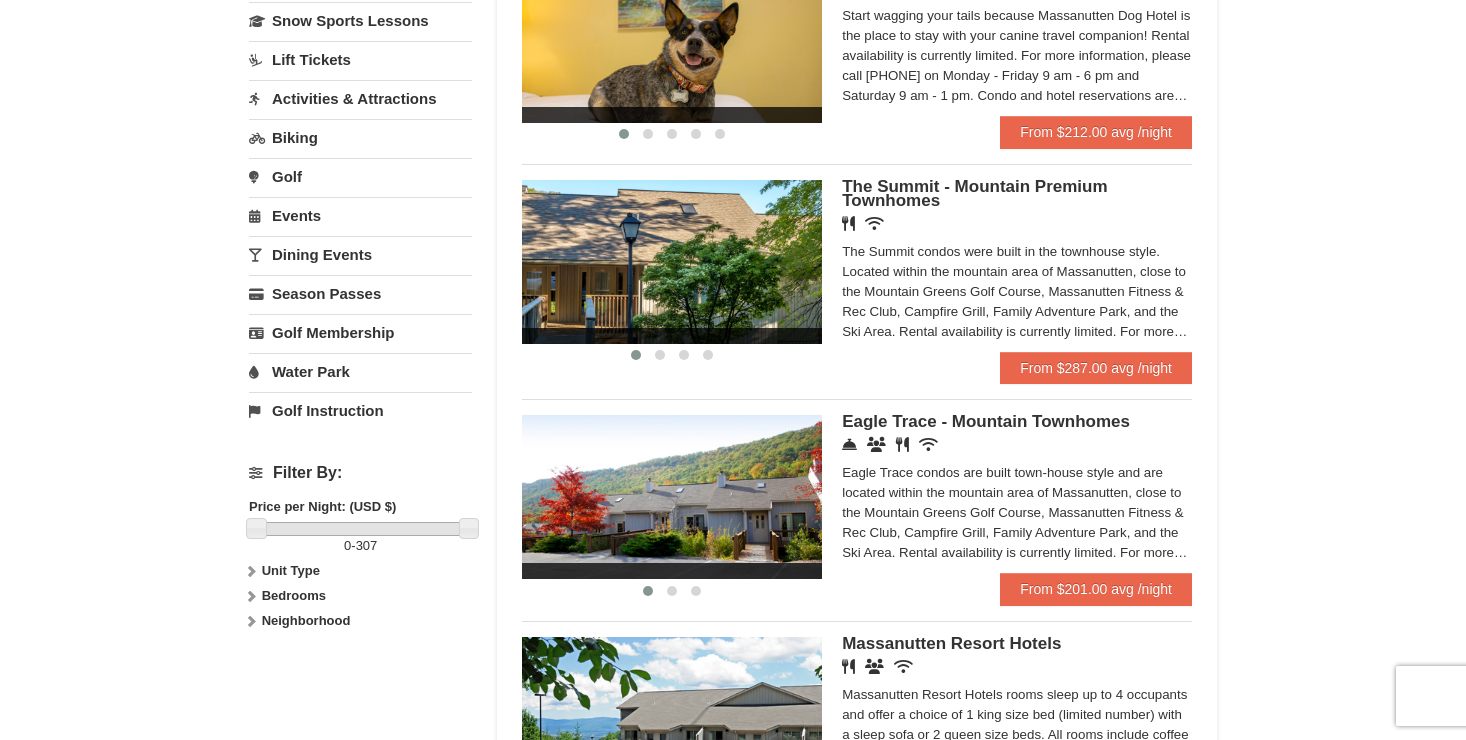 click on "Activities & Attractions" at bounding box center [360, 98] 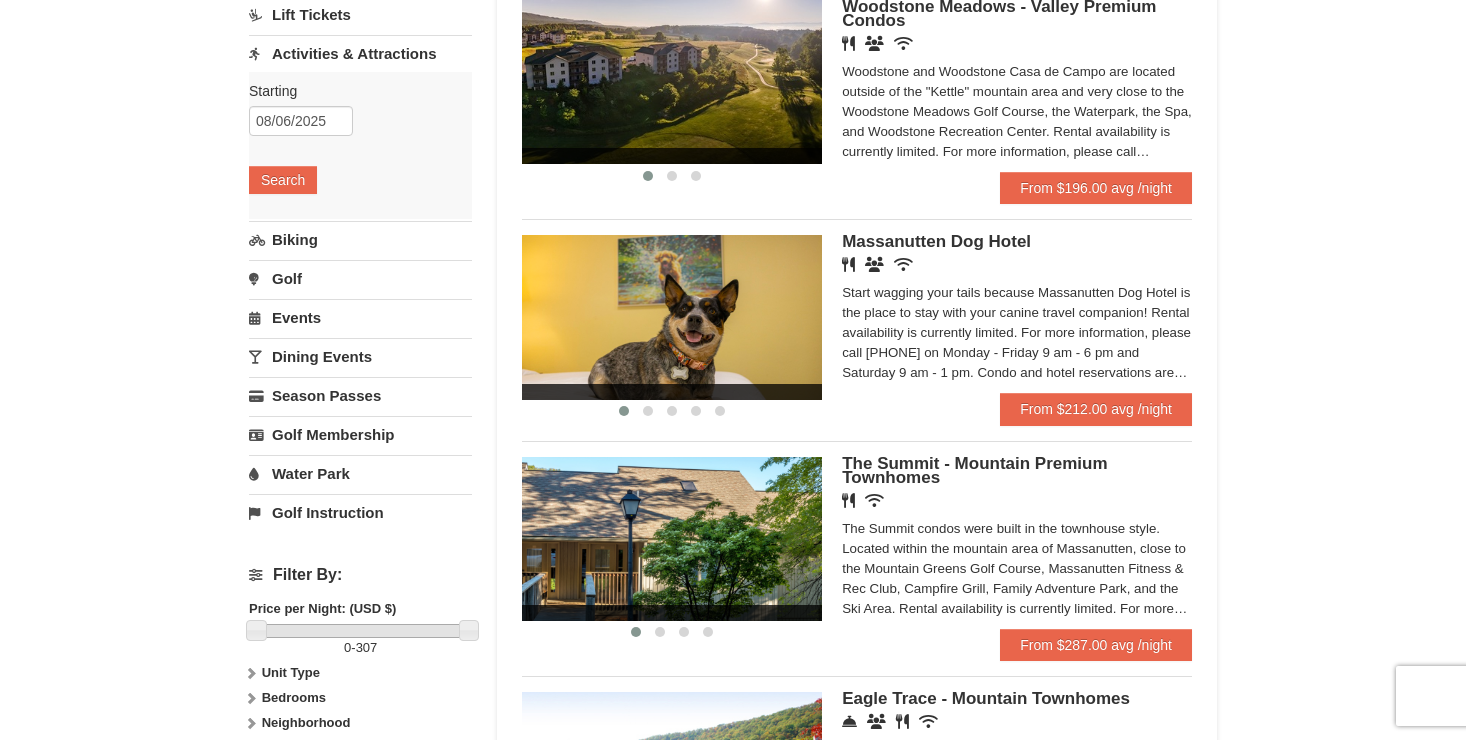 scroll, scrollTop: 173, scrollLeft: 0, axis: vertical 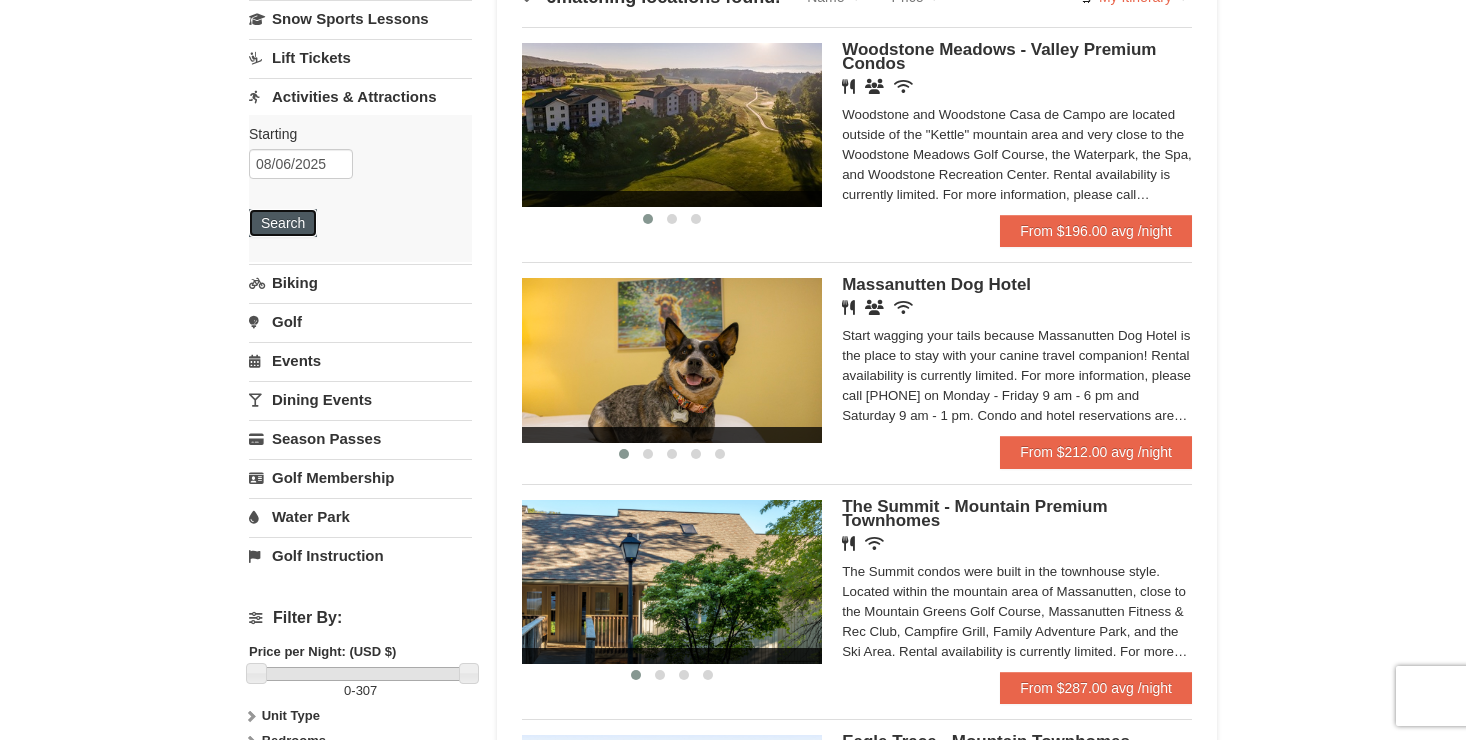 click on "Search" at bounding box center [283, 223] 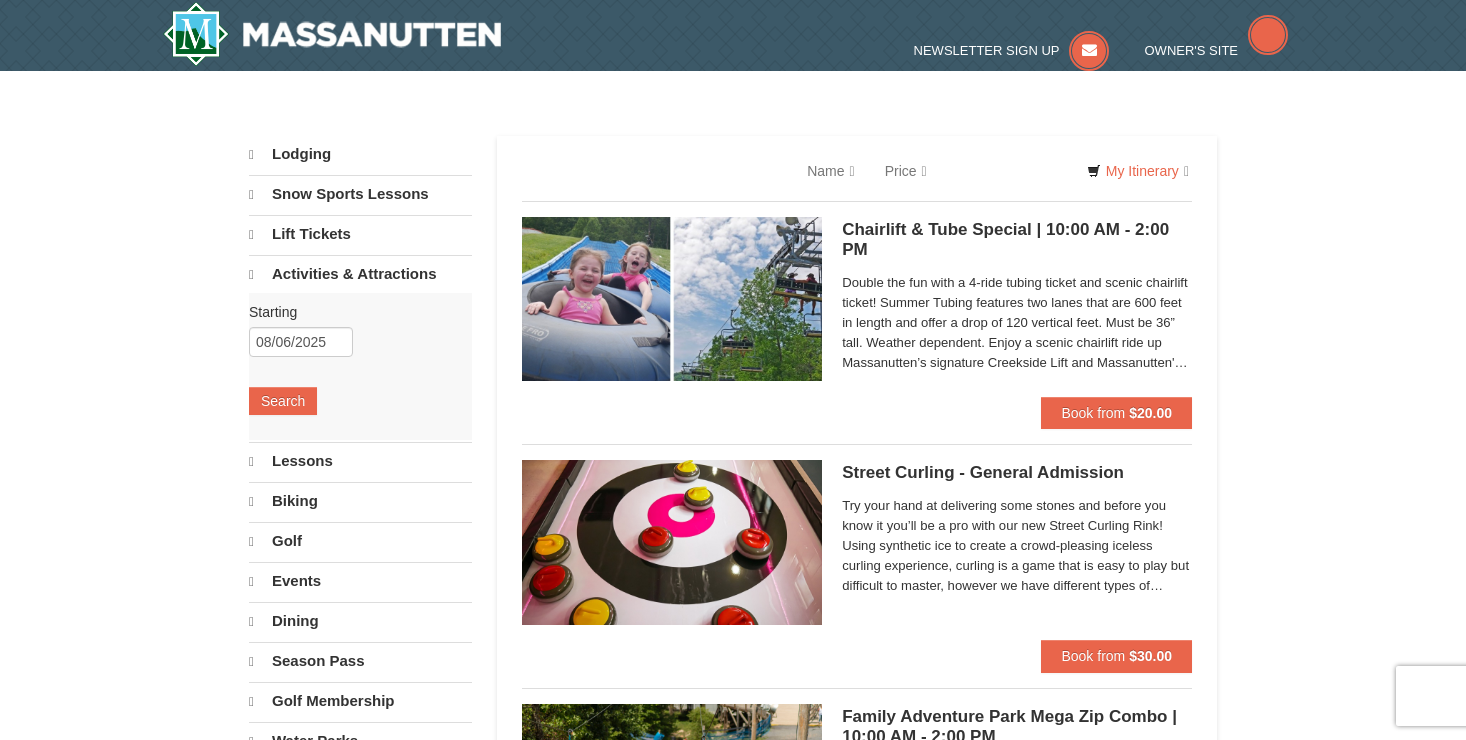 scroll, scrollTop: 0, scrollLeft: 0, axis: both 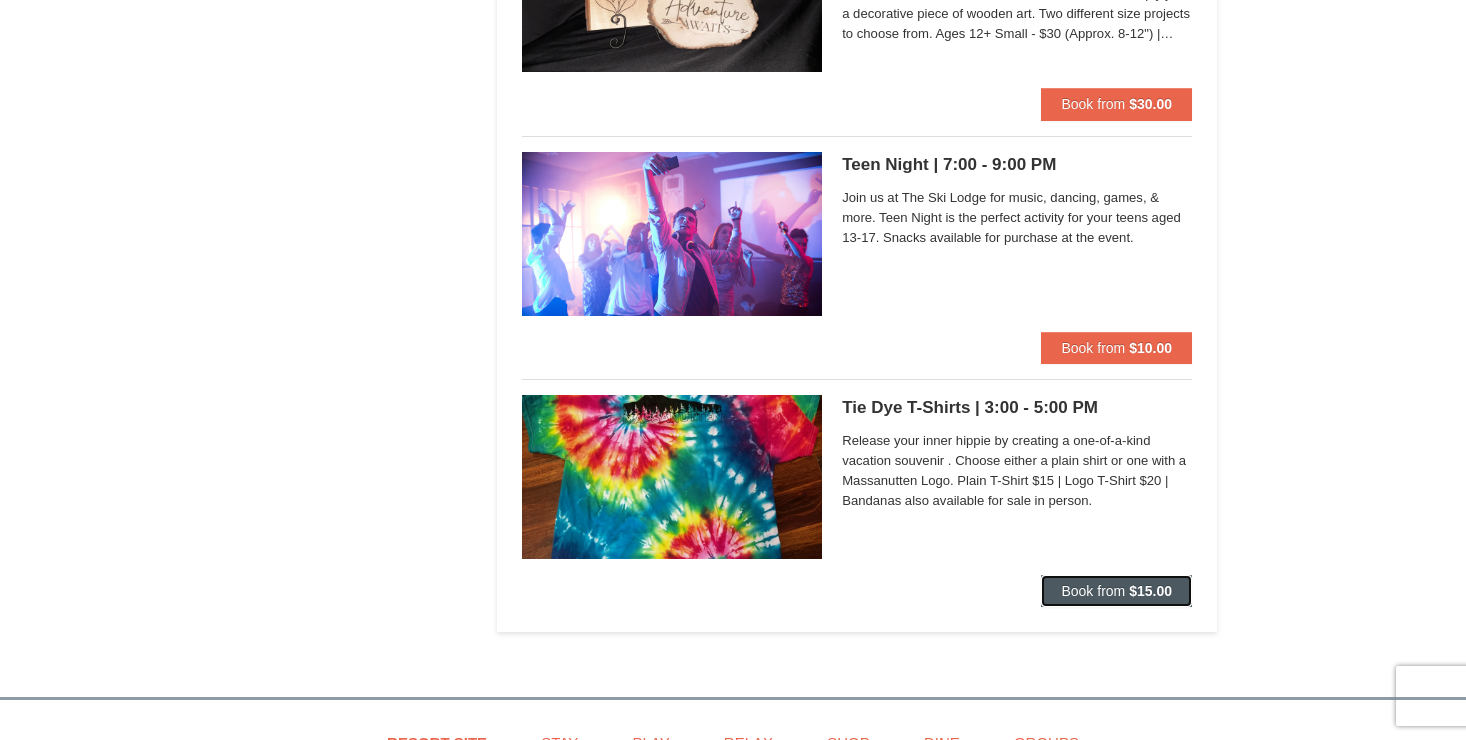 click on "Book from" at bounding box center [1093, 591] 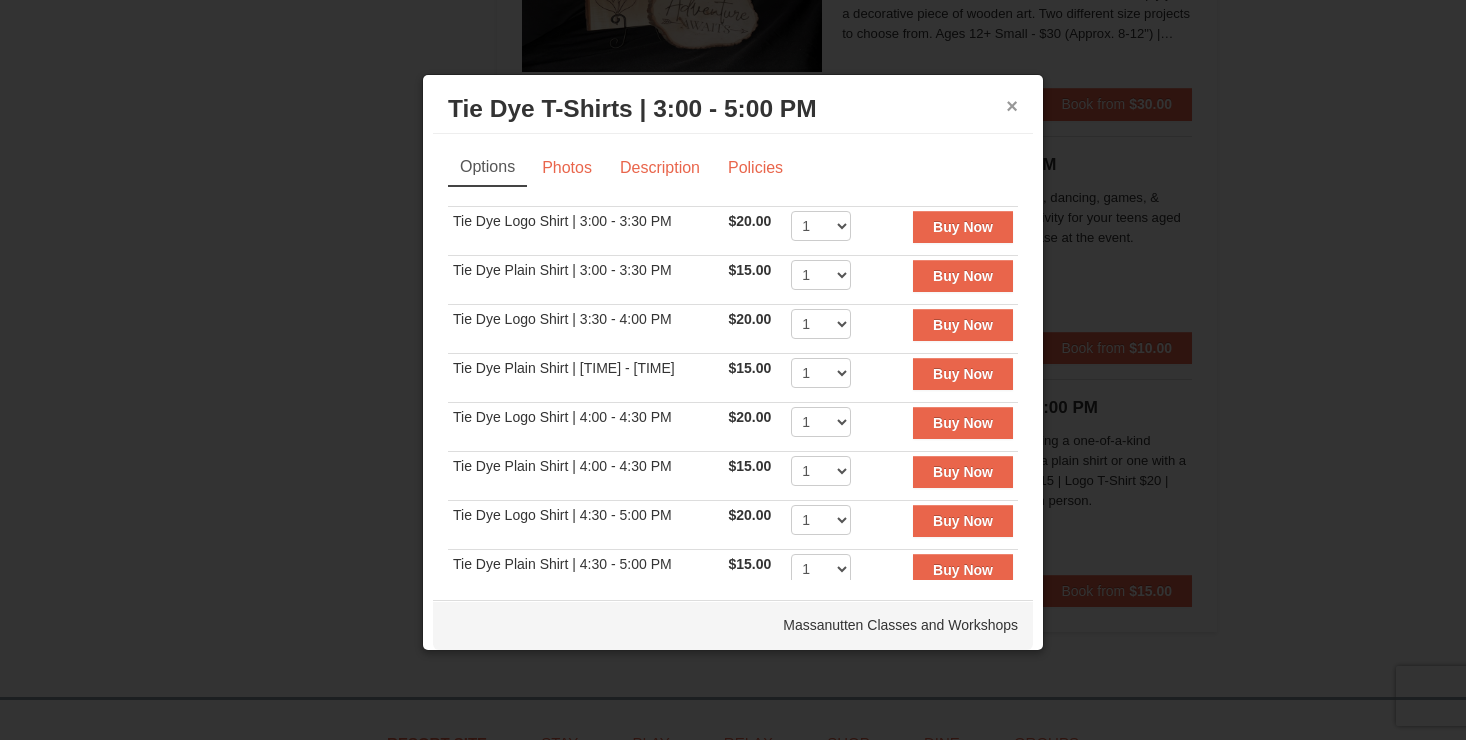 click on "×" at bounding box center (1012, 106) 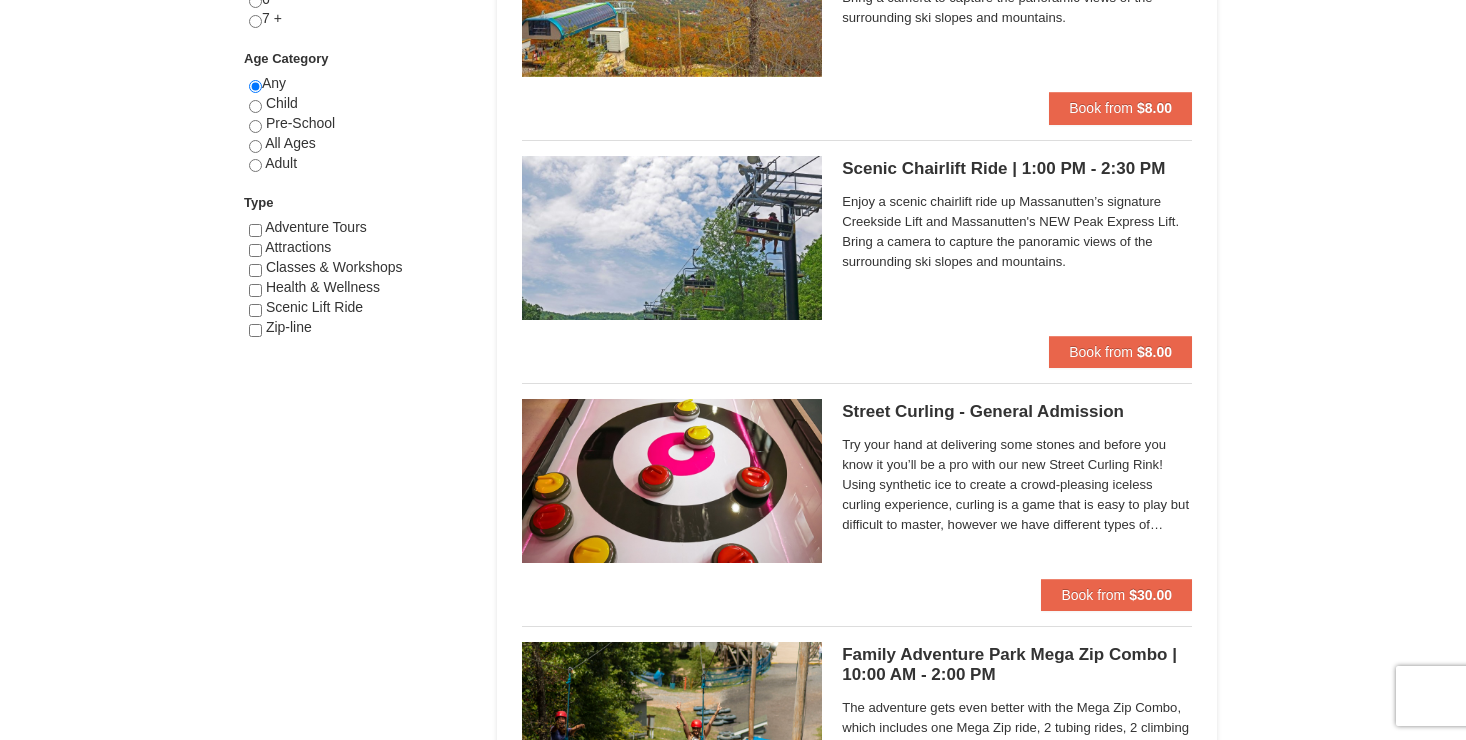 scroll, scrollTop: 0, scrollLeft: 0, axis: both 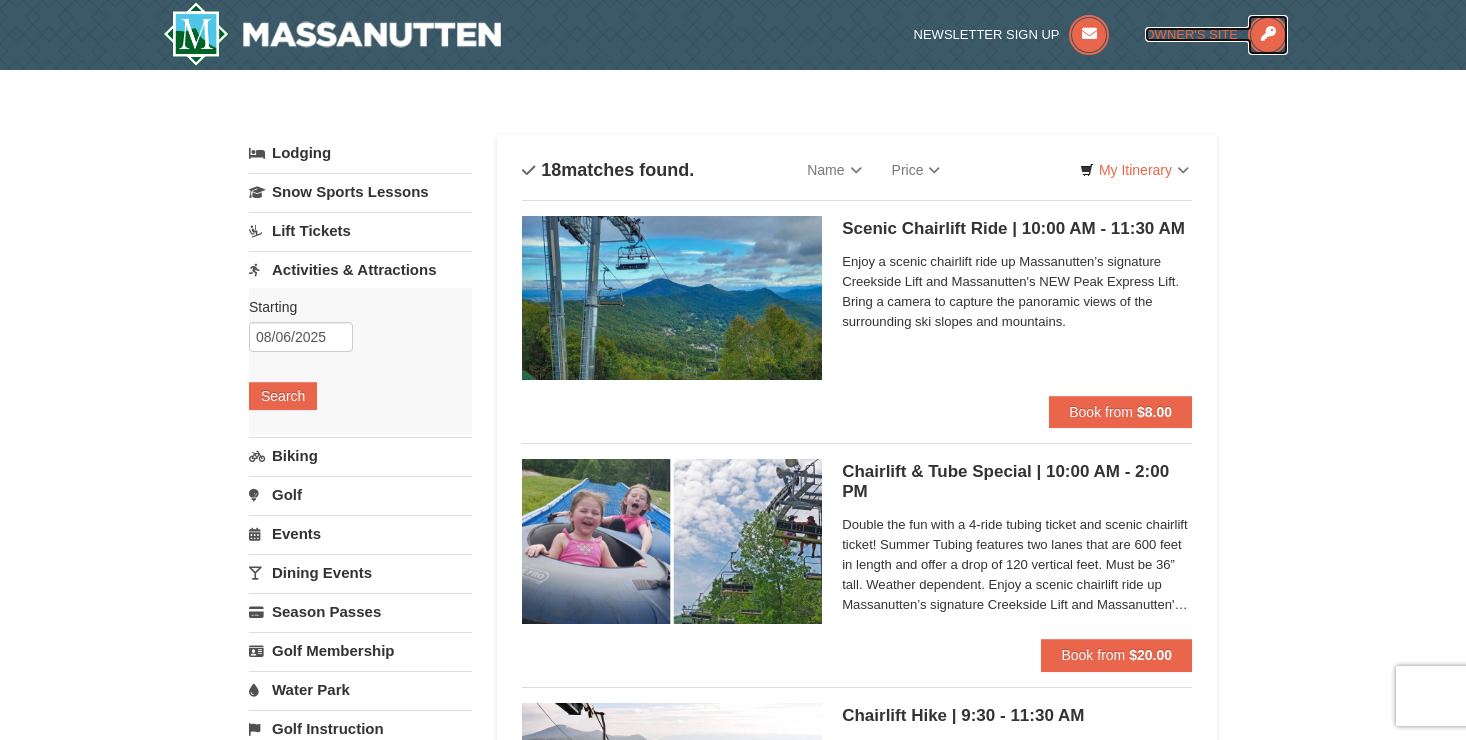 click at bounding box center [1268, 35] 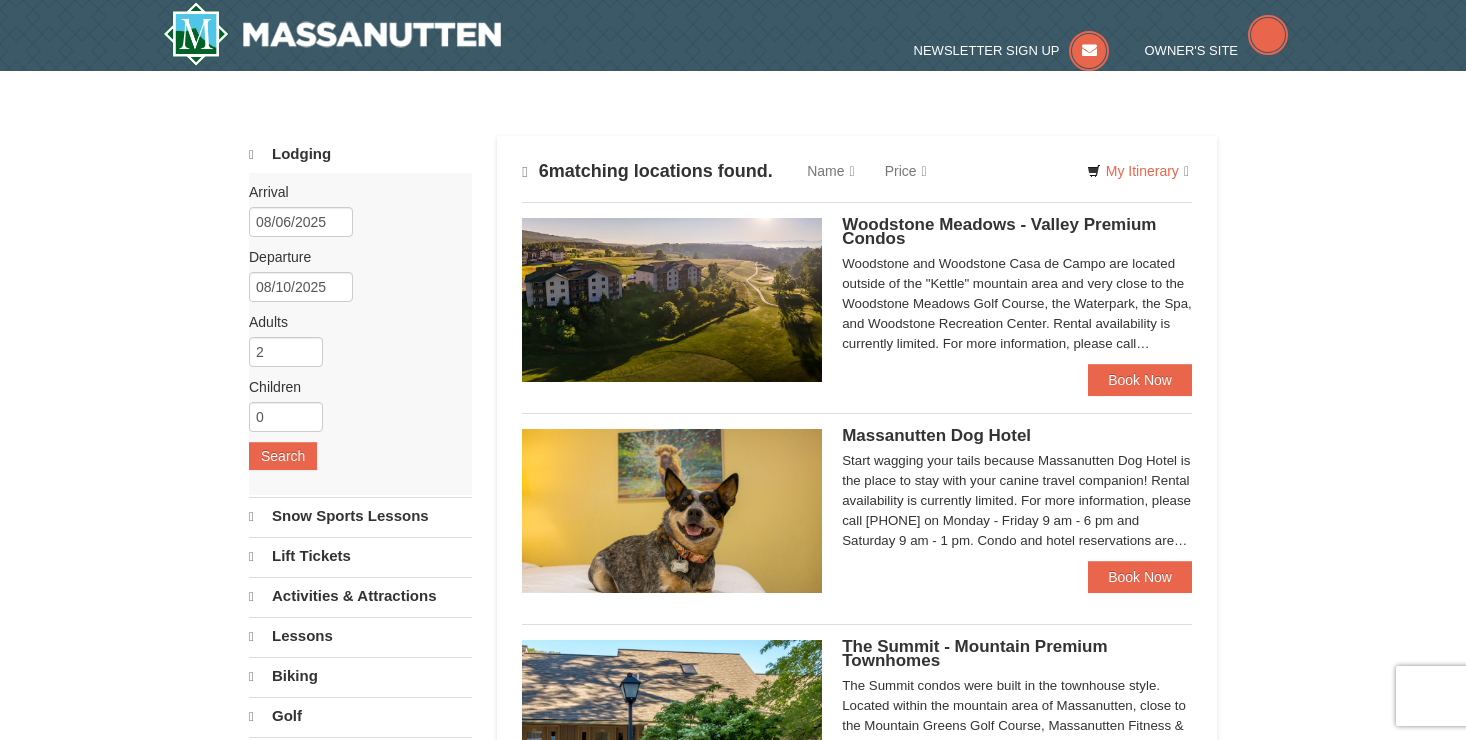 scroll, scrollTop: 0, scrollLeft: 0, axis: both 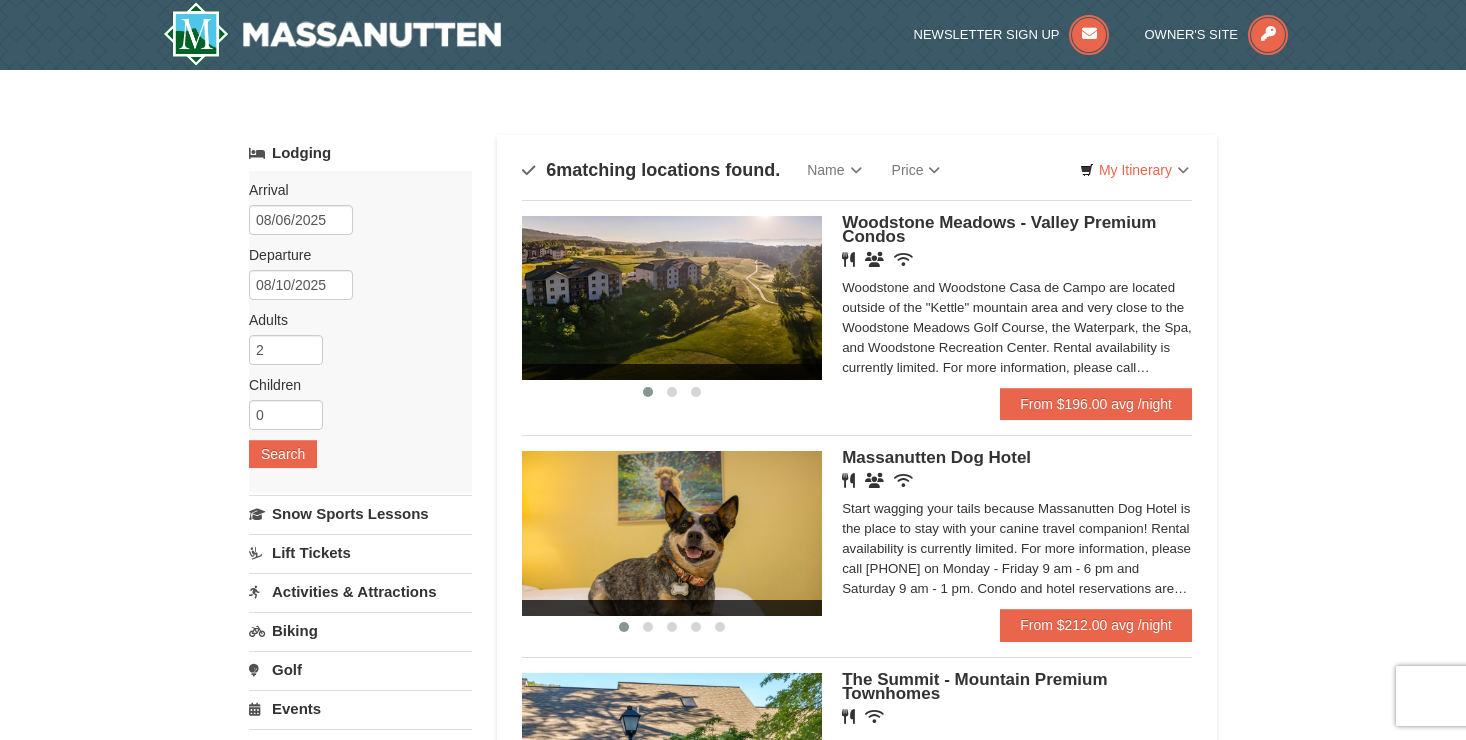 click on "Activities & Attractions" at bounding box center [360, 591] 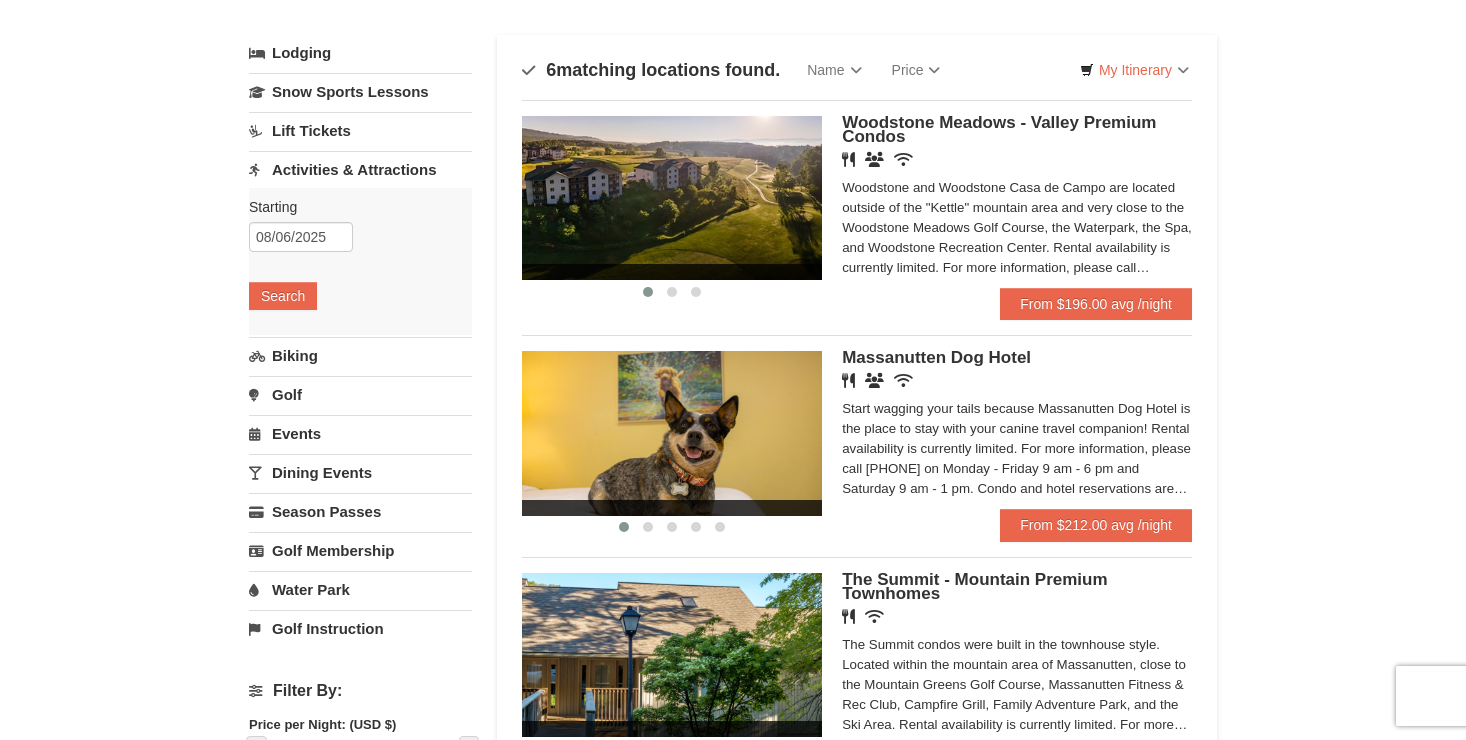 scroll, scrollTop: 120, scrollLeft: 0, axis: vertical 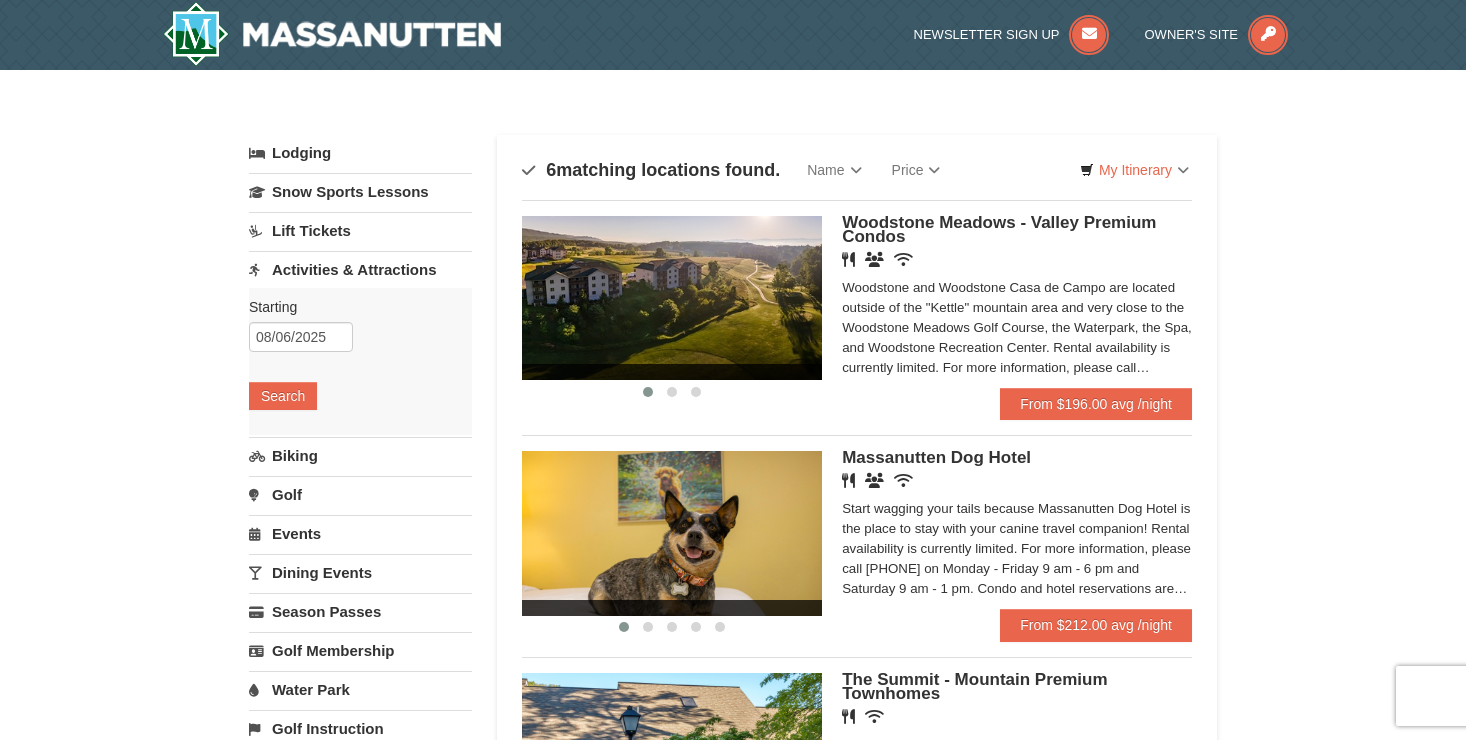 click on "Events" at bounding box center [360, 533] 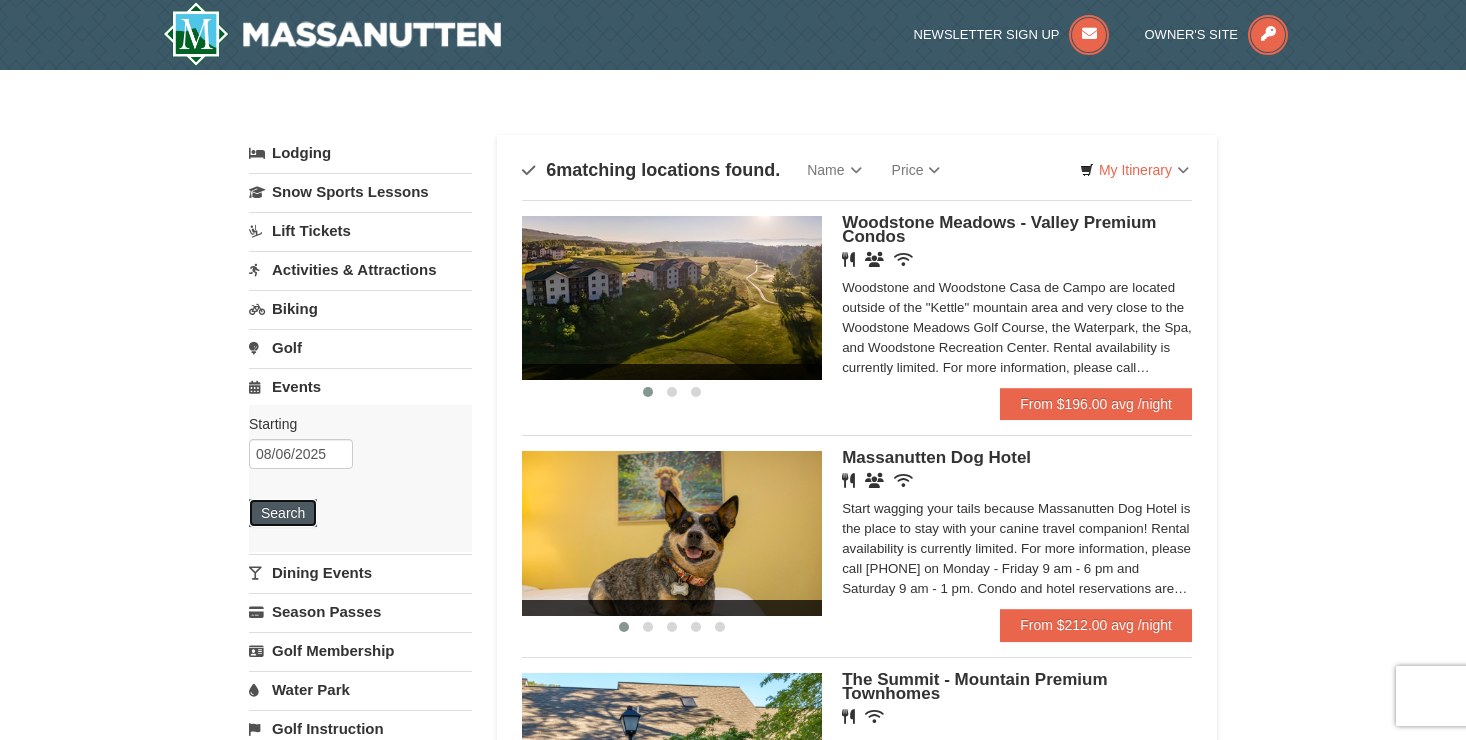 click on "Search" at bounding box center (283, 513) 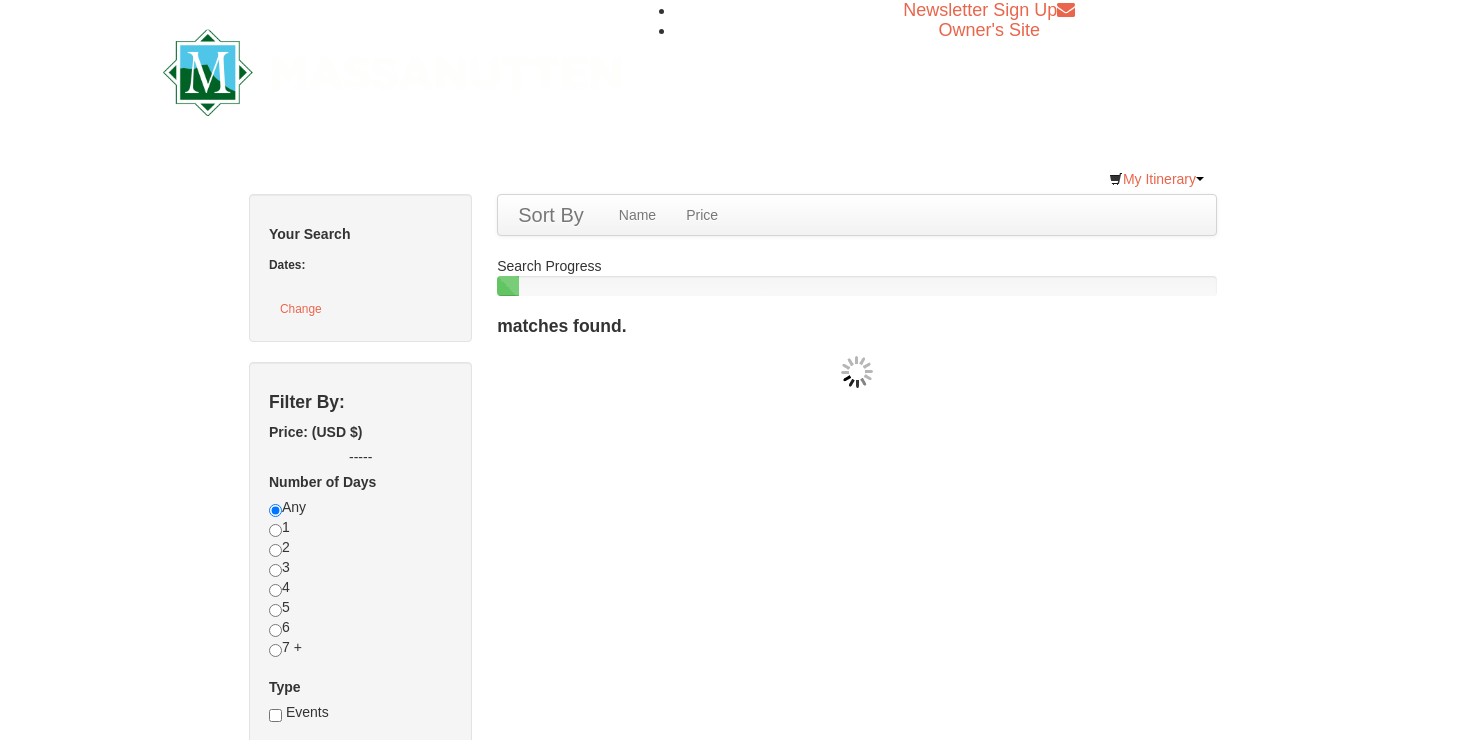 scroll, scrollTop: 0, scrollLeft: 0, axis: both 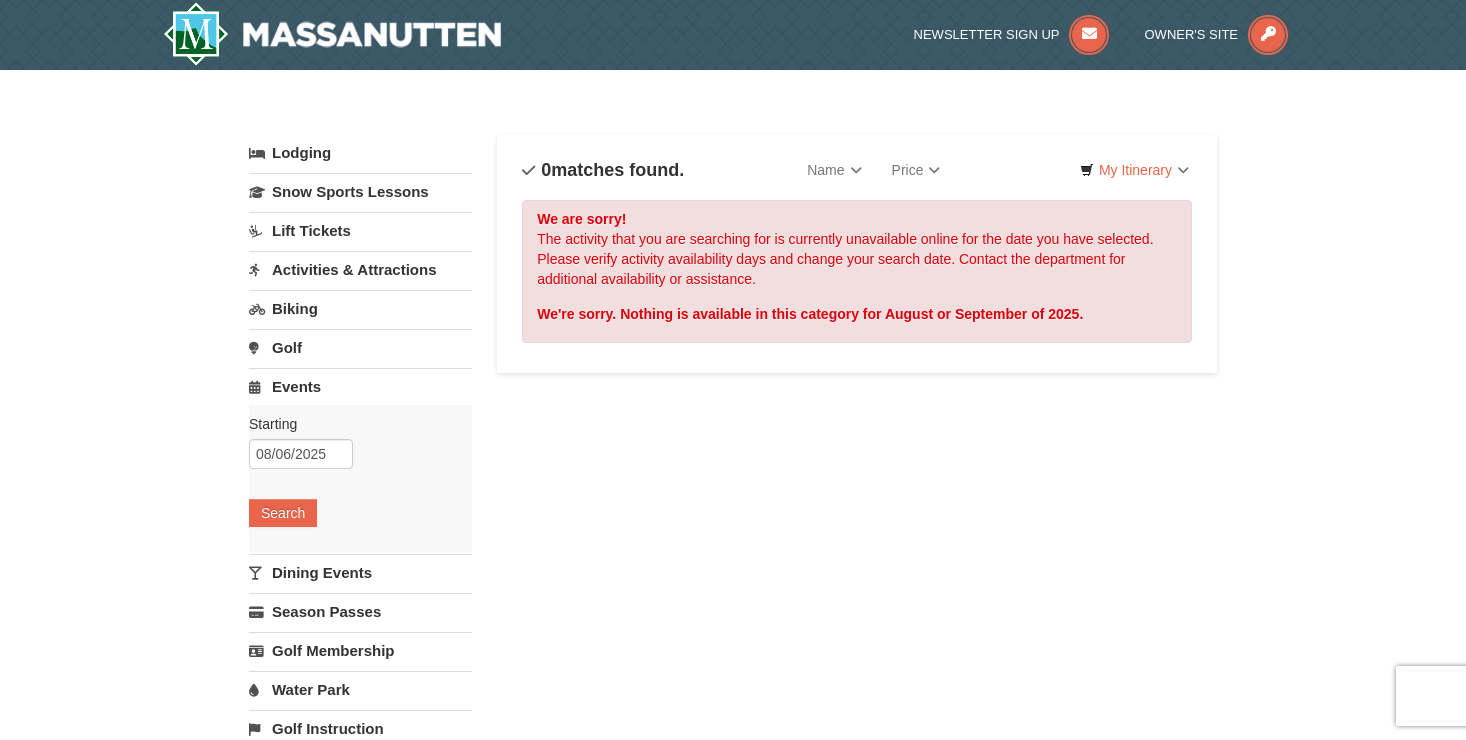 click on "Dining Events" at bounding box center [360, 572] 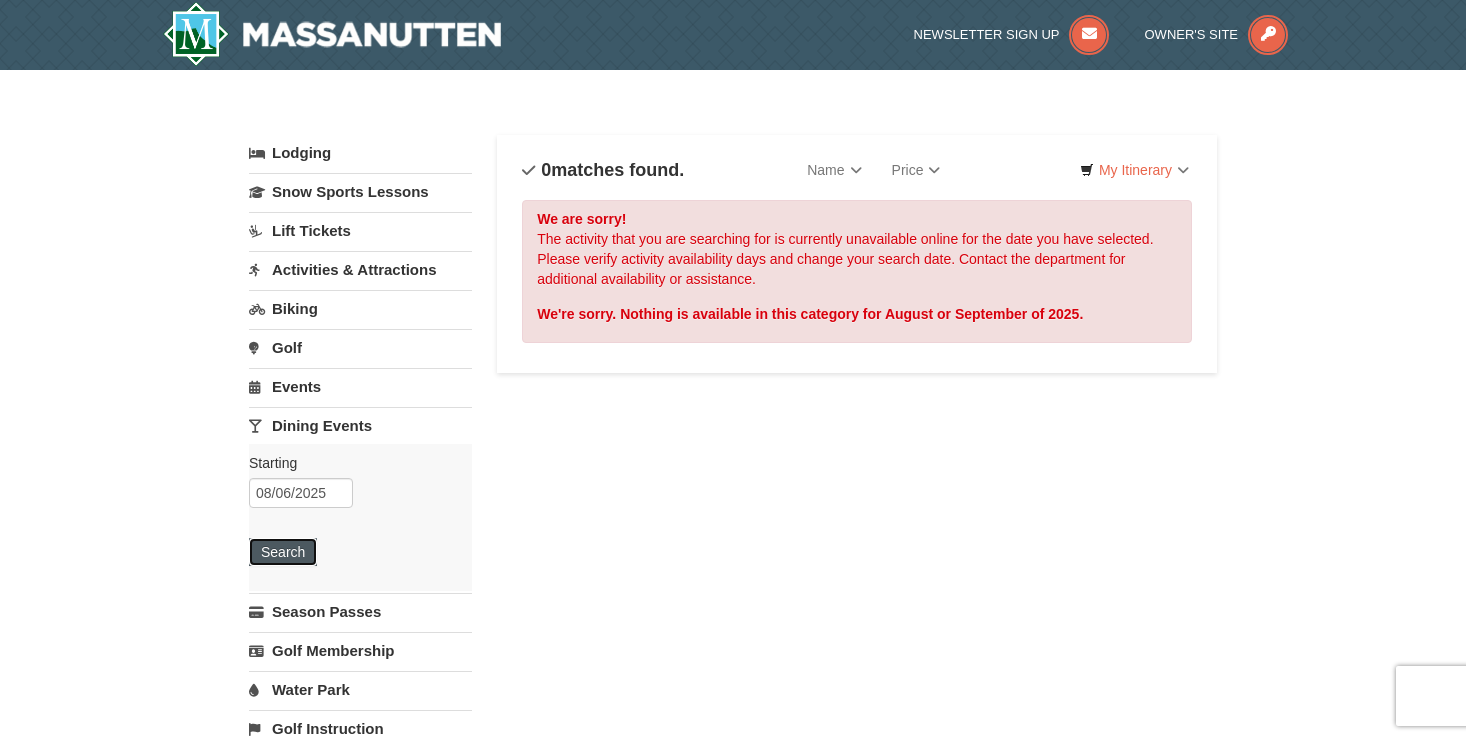 click on "Search" at bounding box center (283, 552) 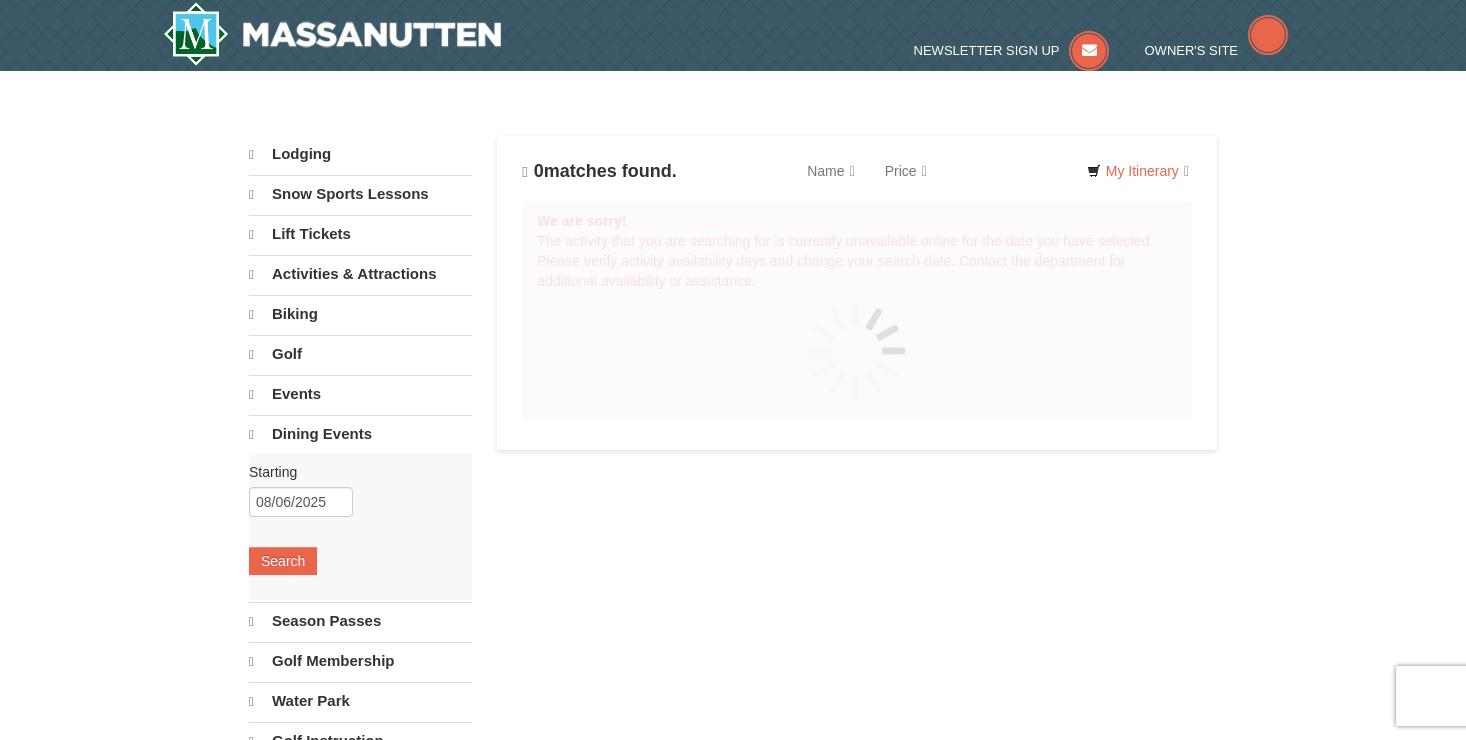 scroll, scrollTop: 0, scrollLeft: 0, axis: both 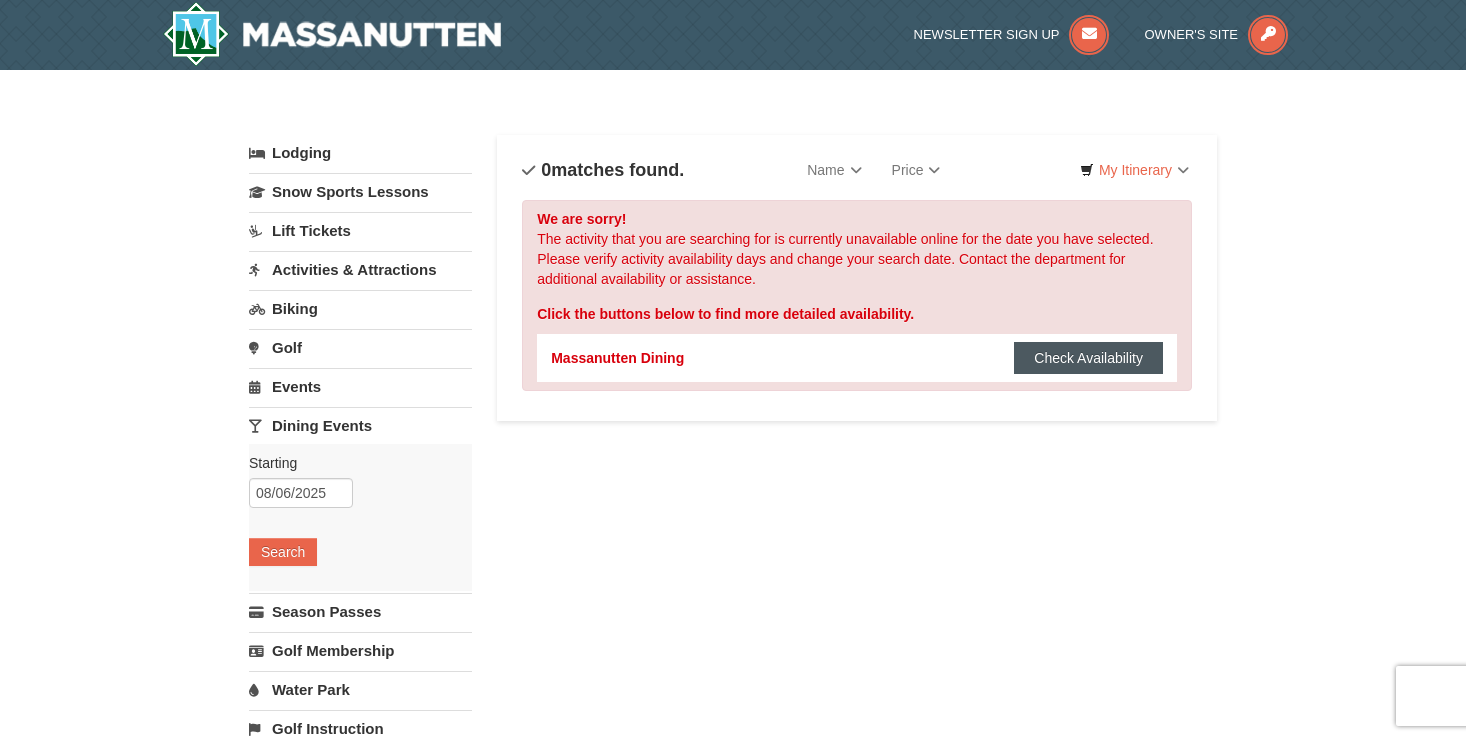 click on "Check Availability" at bounding box center [1088, 358] 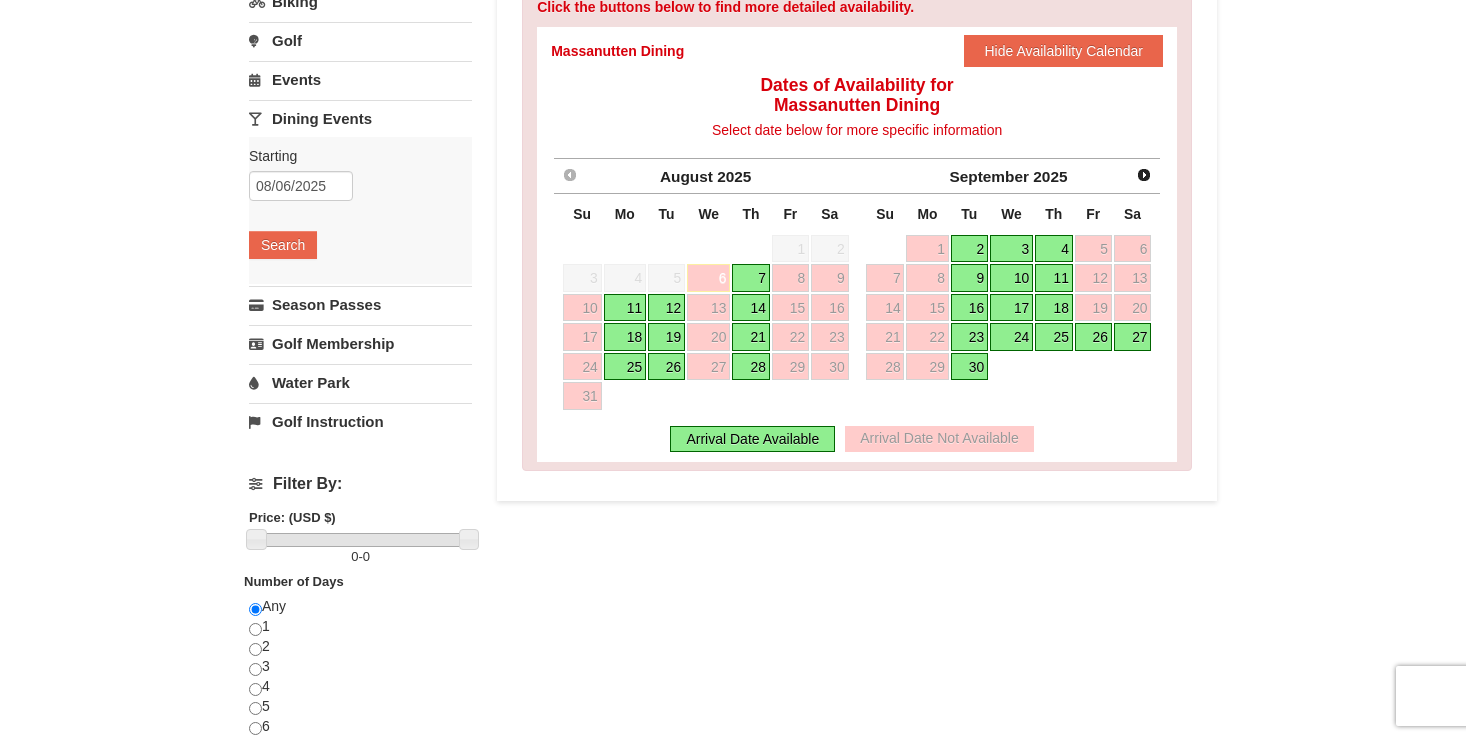 scroll, scrollTop: 400, scrollLeft: 0, axis: vertical 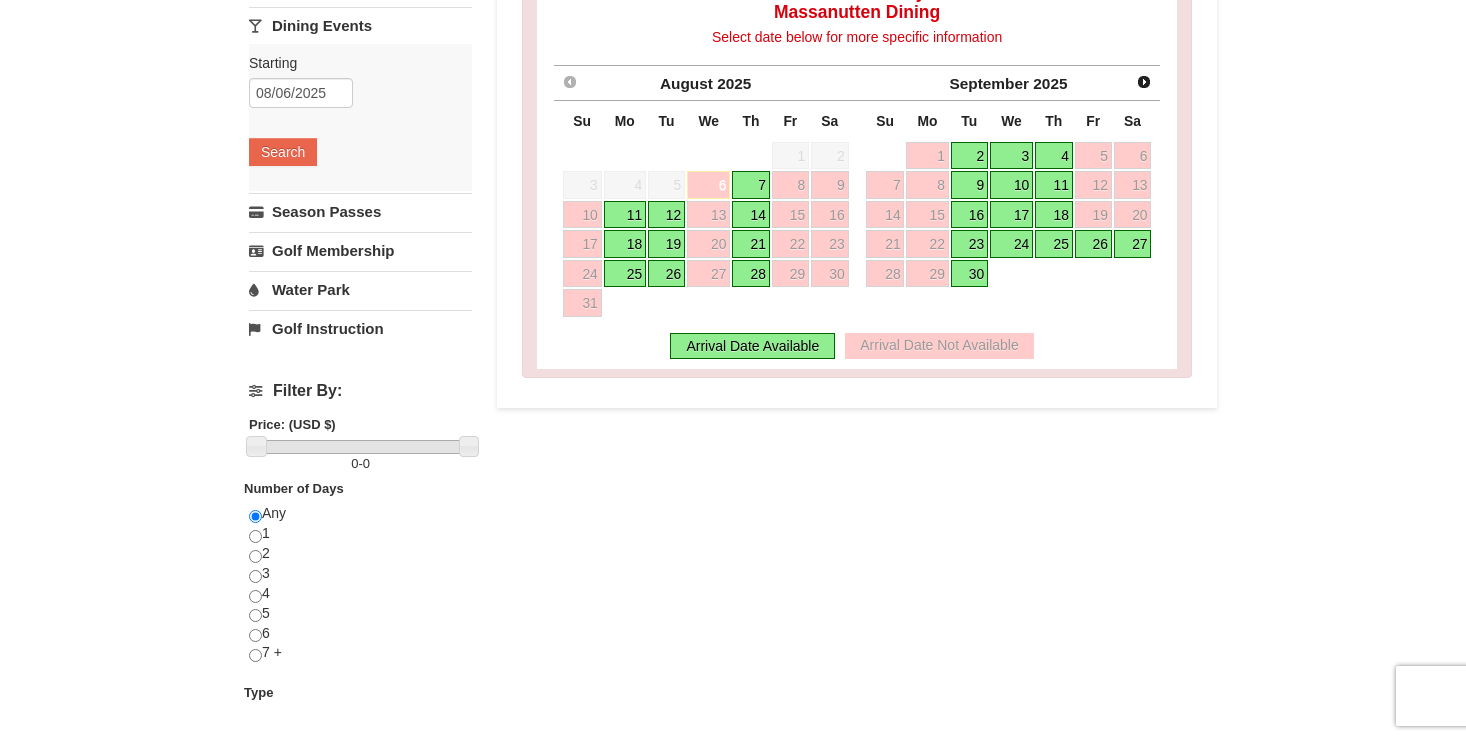 click on "7" at bounding box center [751, 185] 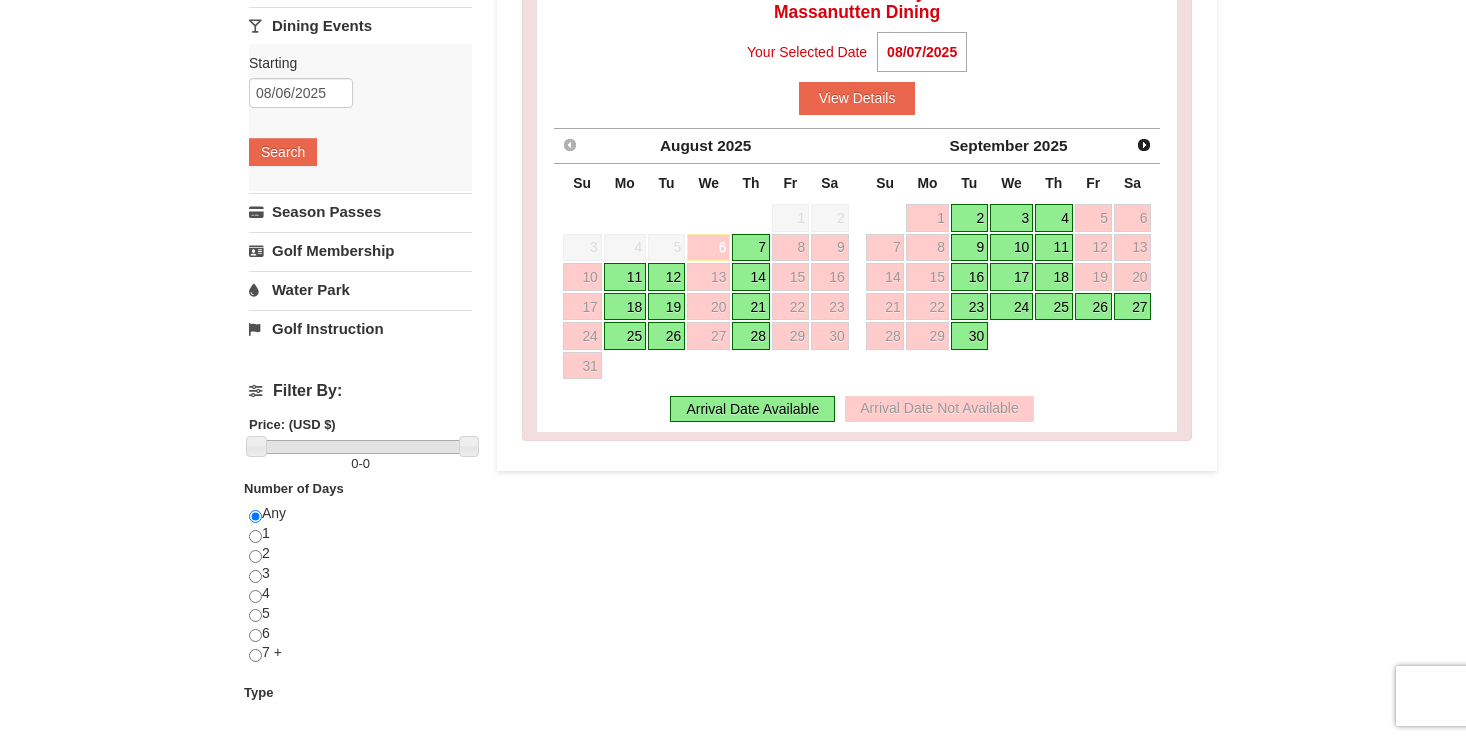 click on "7" at bounding box center [751, 248] 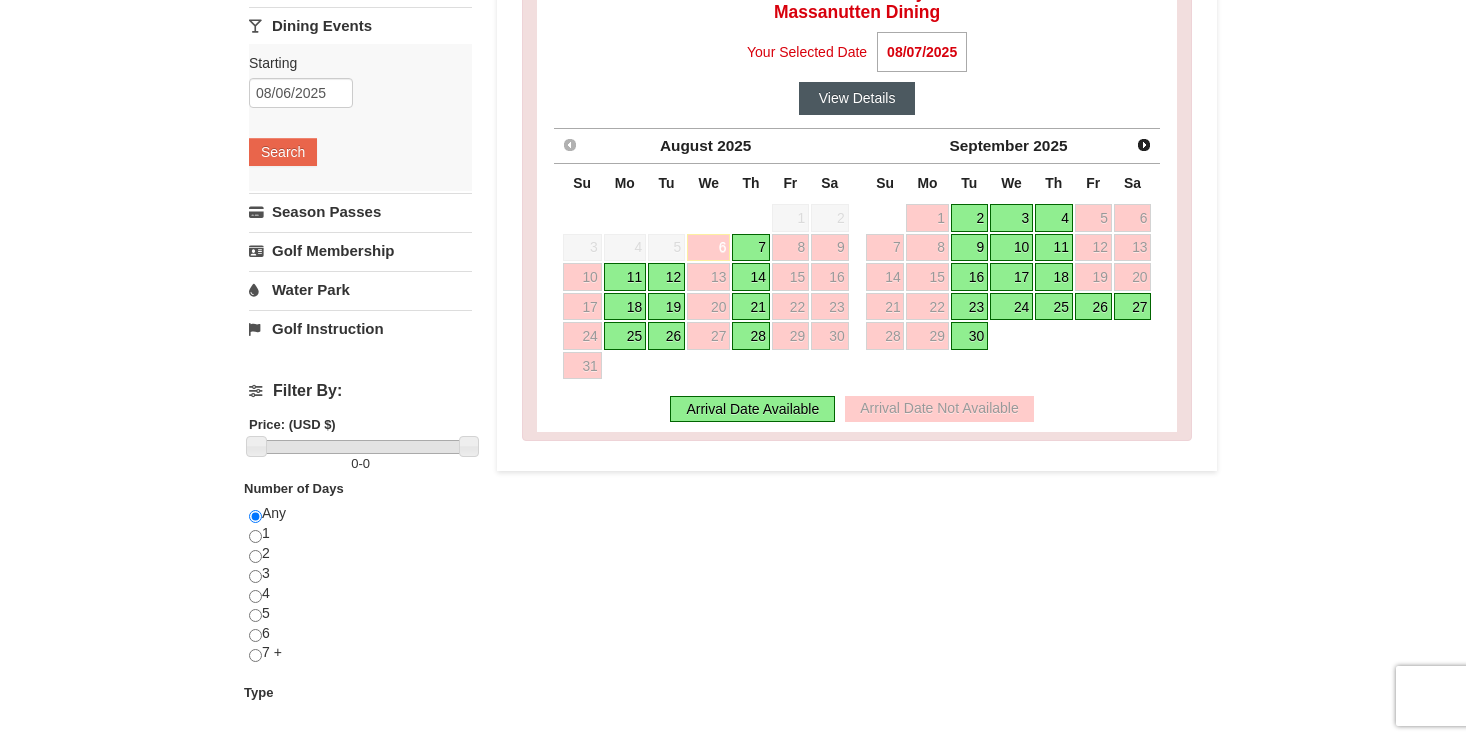 click on "View Details" at bounding box center [857, 98] 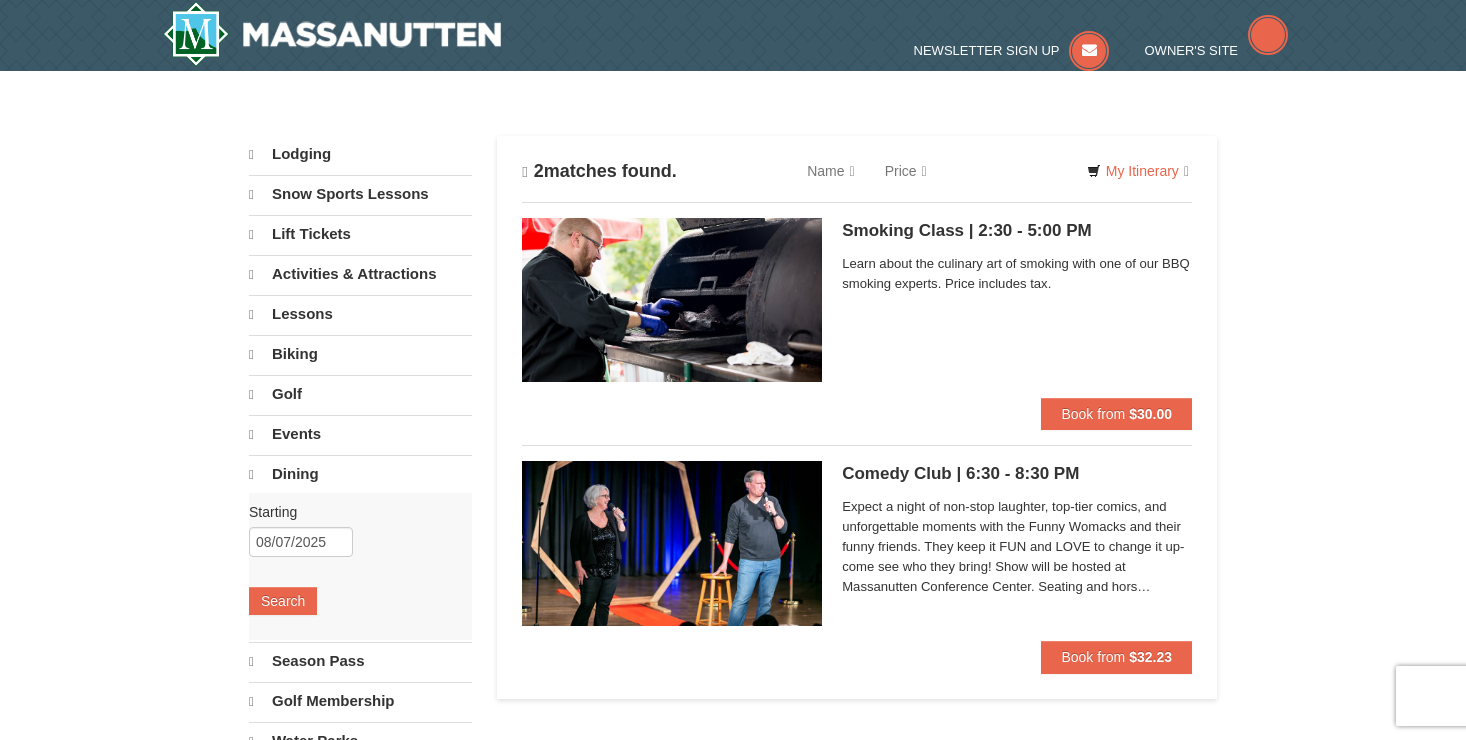 scroll, scrollTop: 0, scrollLeft: 0, axis: both 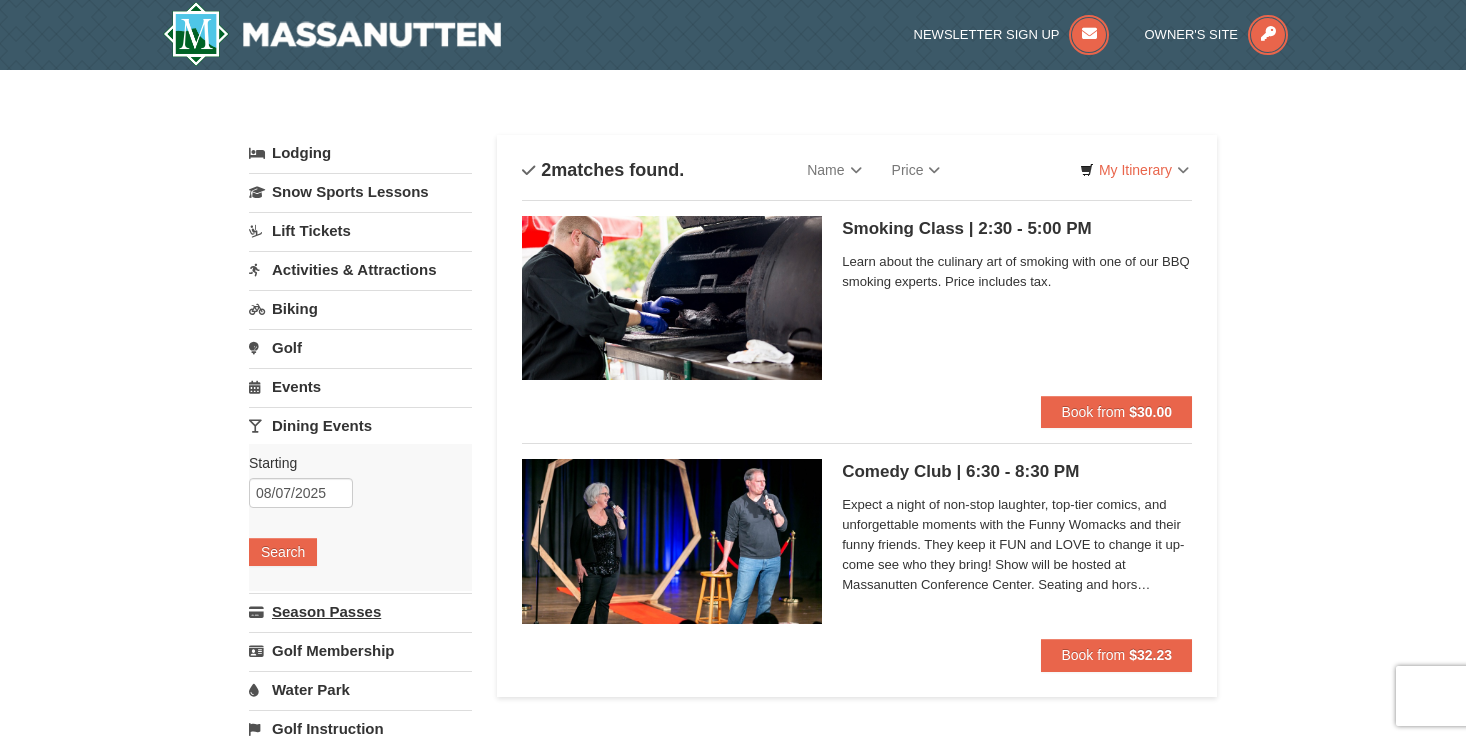 click on "Season Passes" at bounding box center [360, 611] 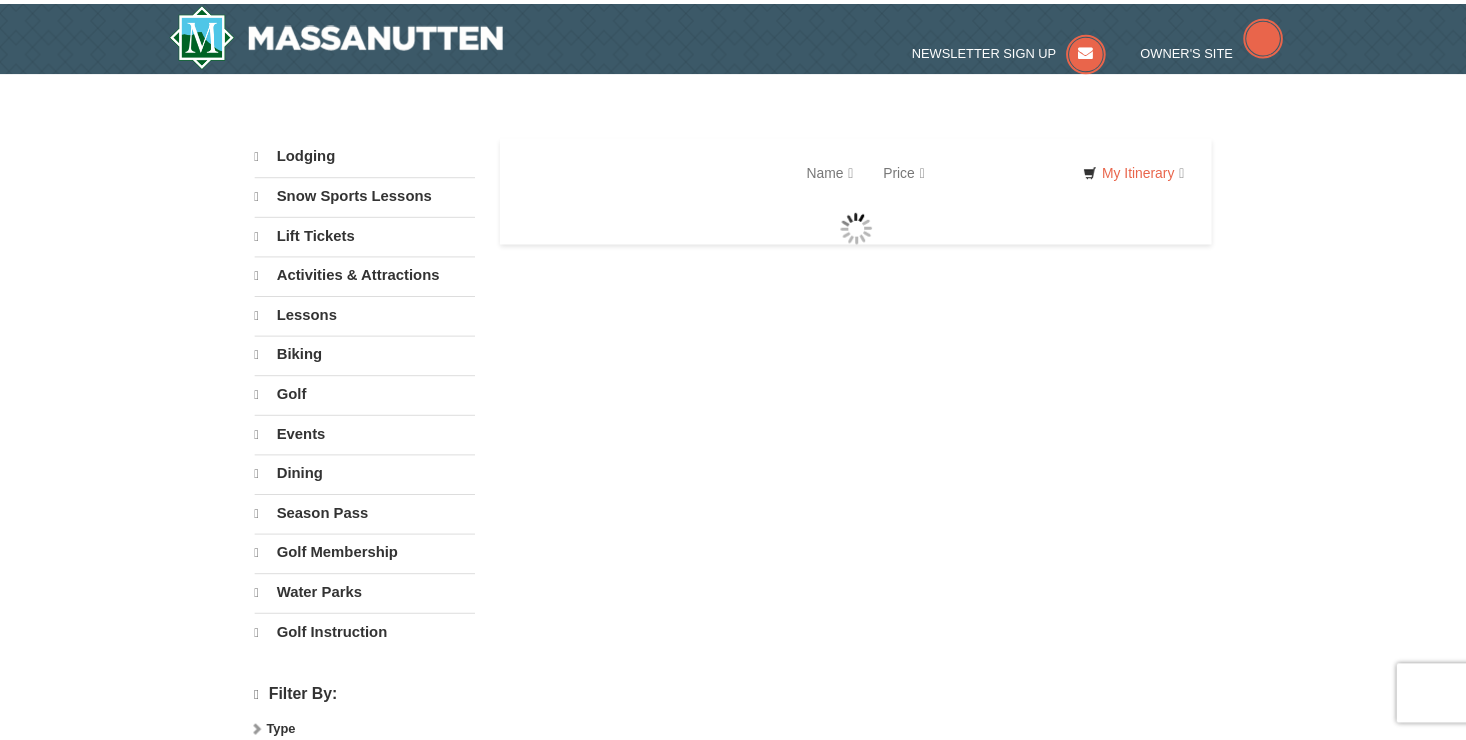 scroll, scrollTop: 0, scrollLeft: 0, axis: both 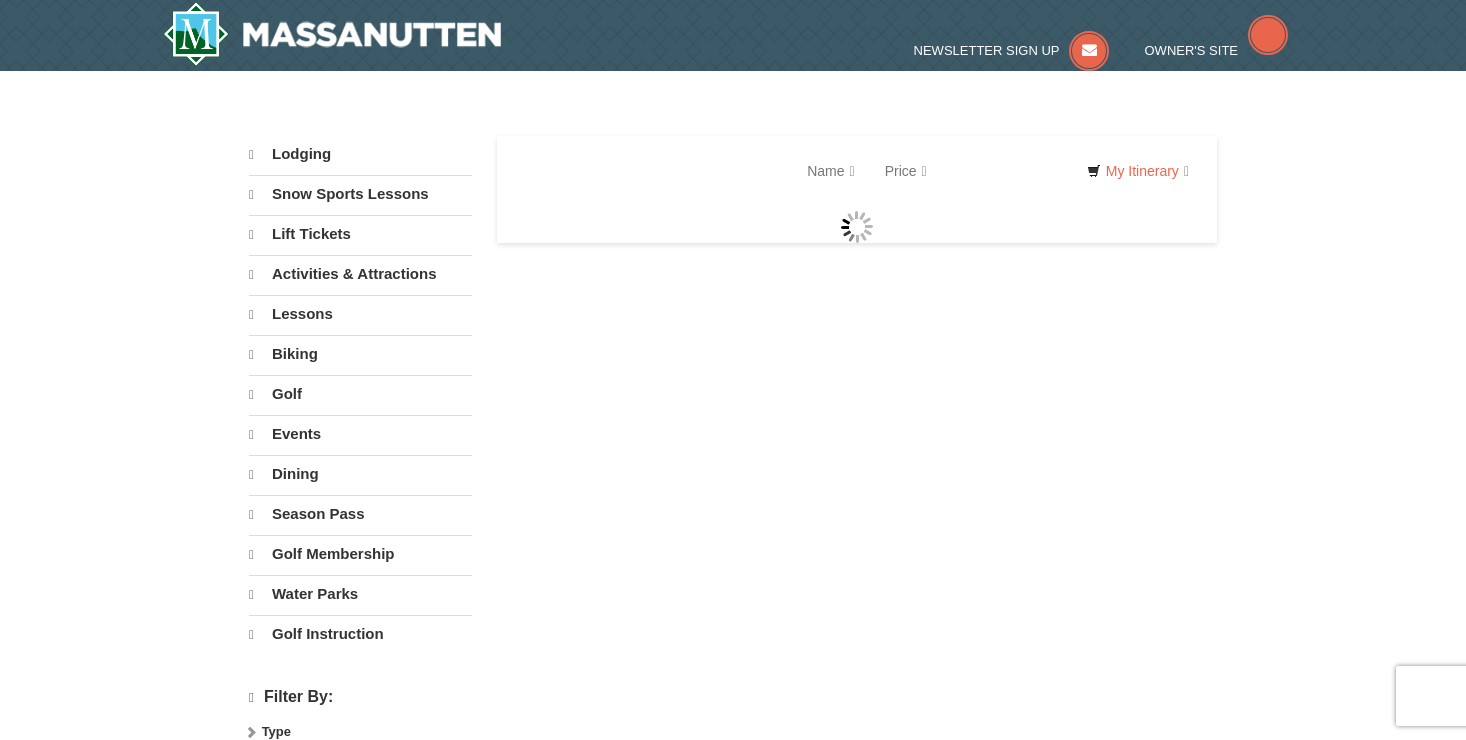 select on "8" 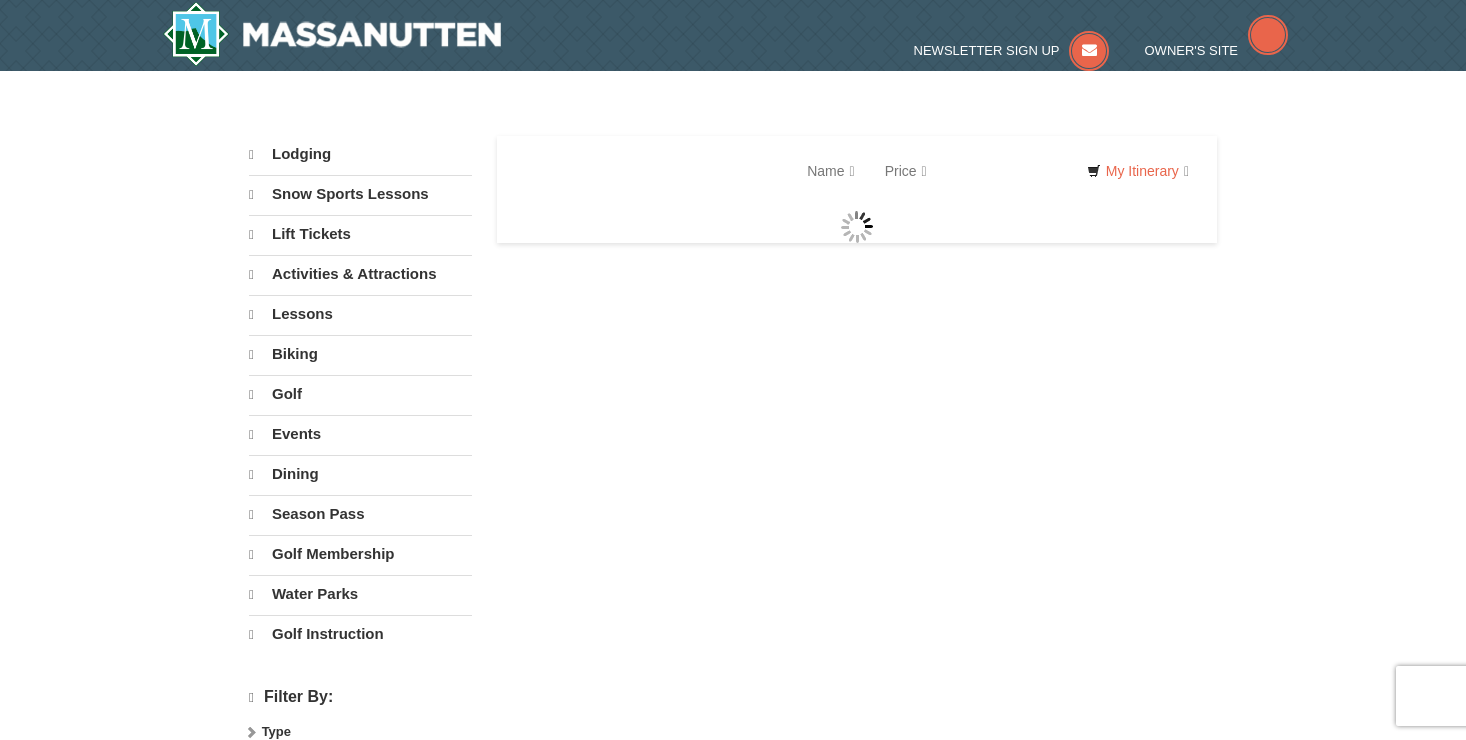 select on "8" 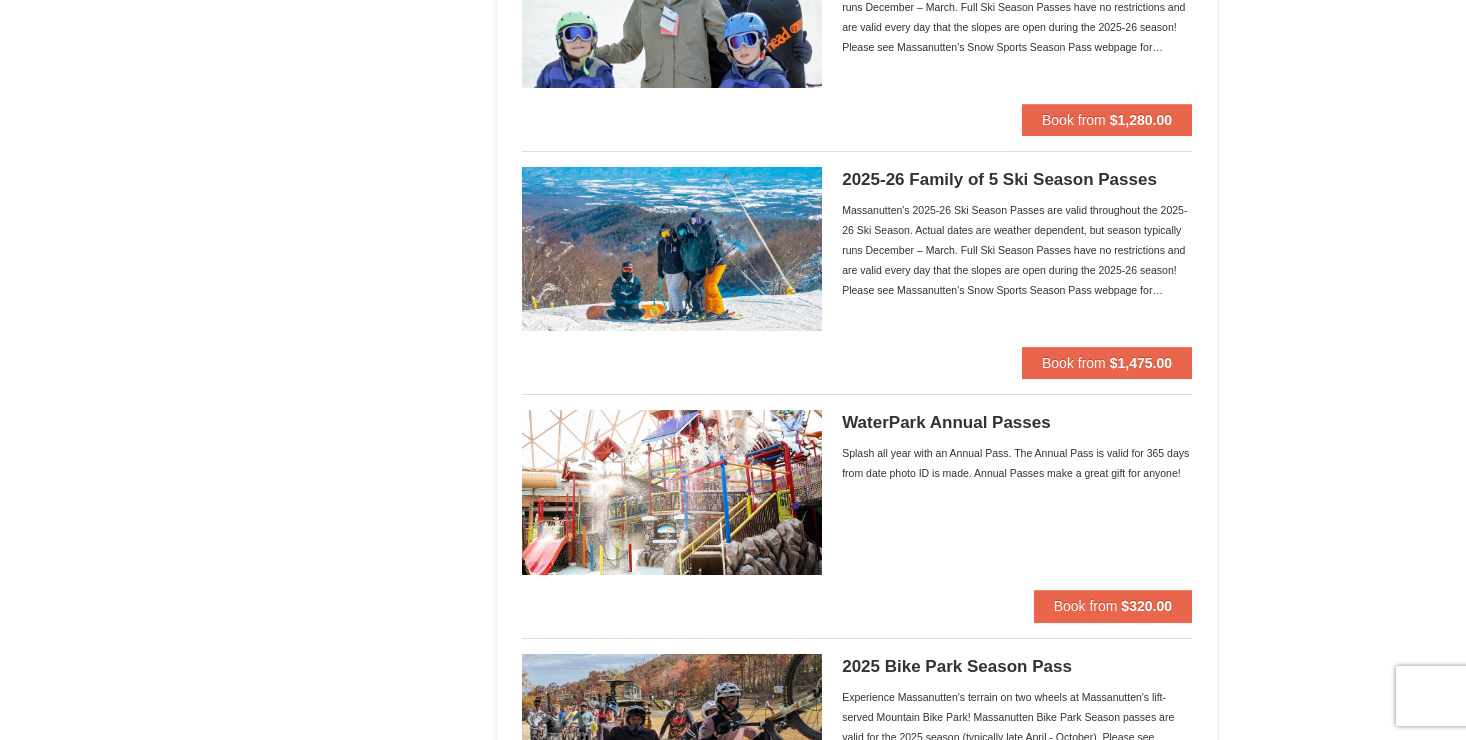 scroll, scrollTop: 1360, scrollLeft: 0, axis: vertical 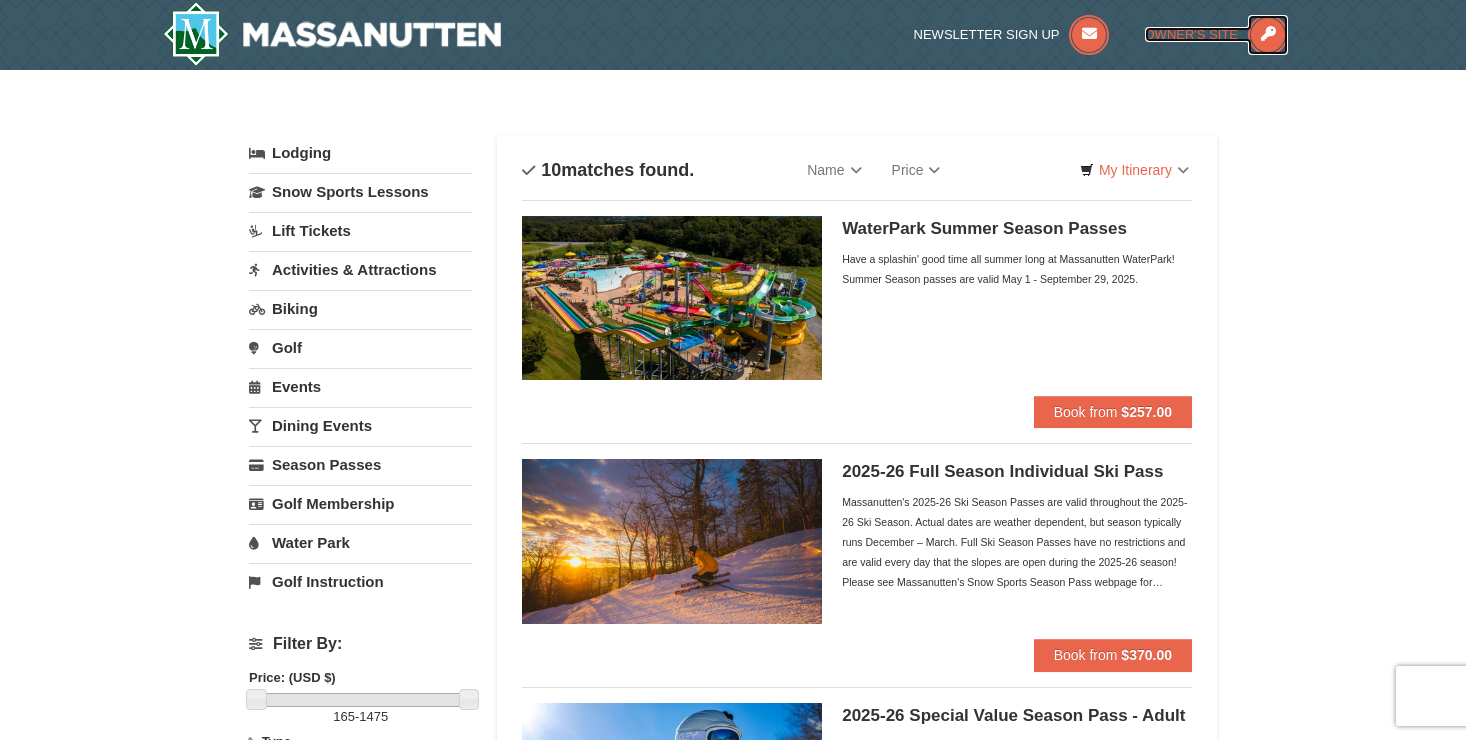 click at bounding box center [1268, 35] 